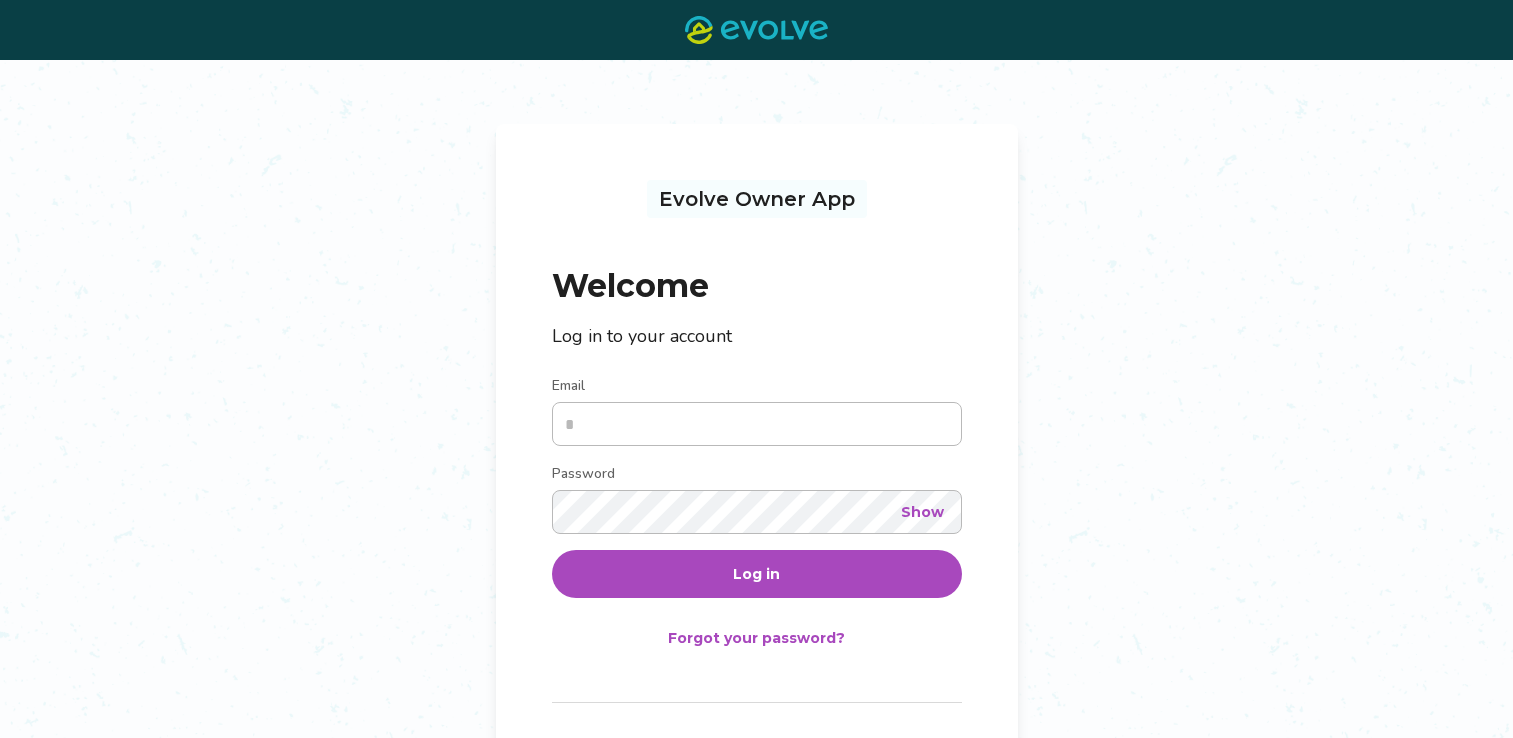scroll, scrollTop: 0, scrollLeft: 0, axis: both 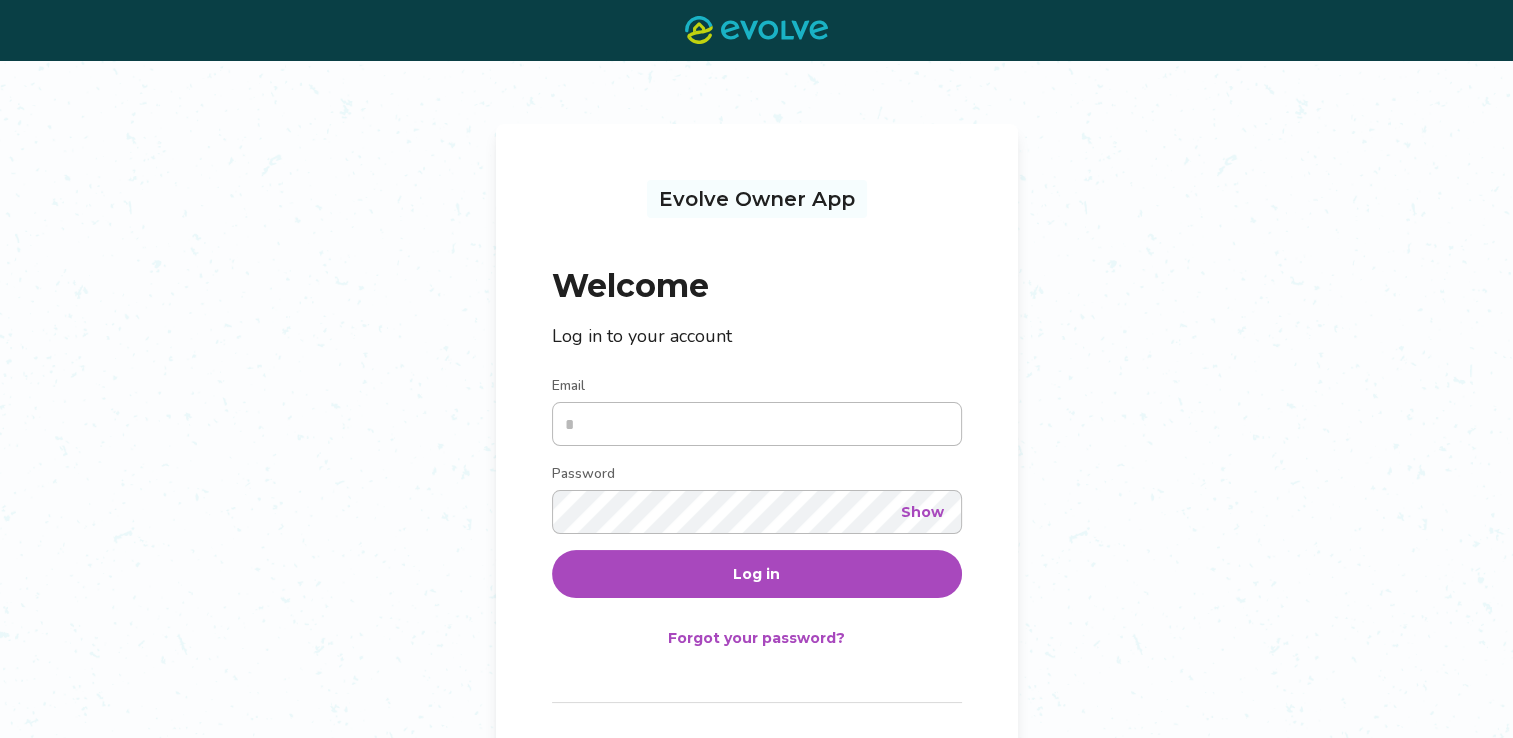 type on "**********" 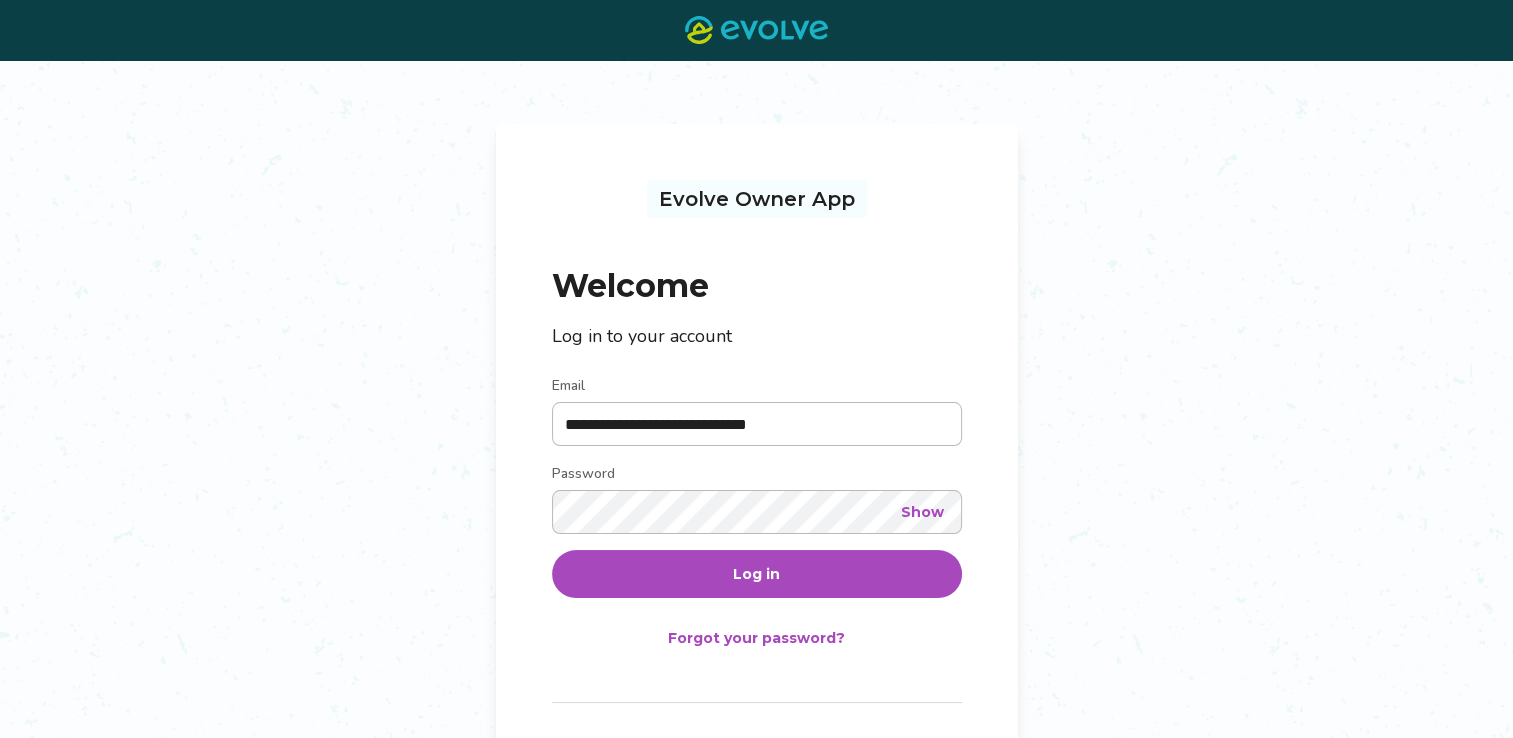 click on "Log in" at bounding box center (757, 574) 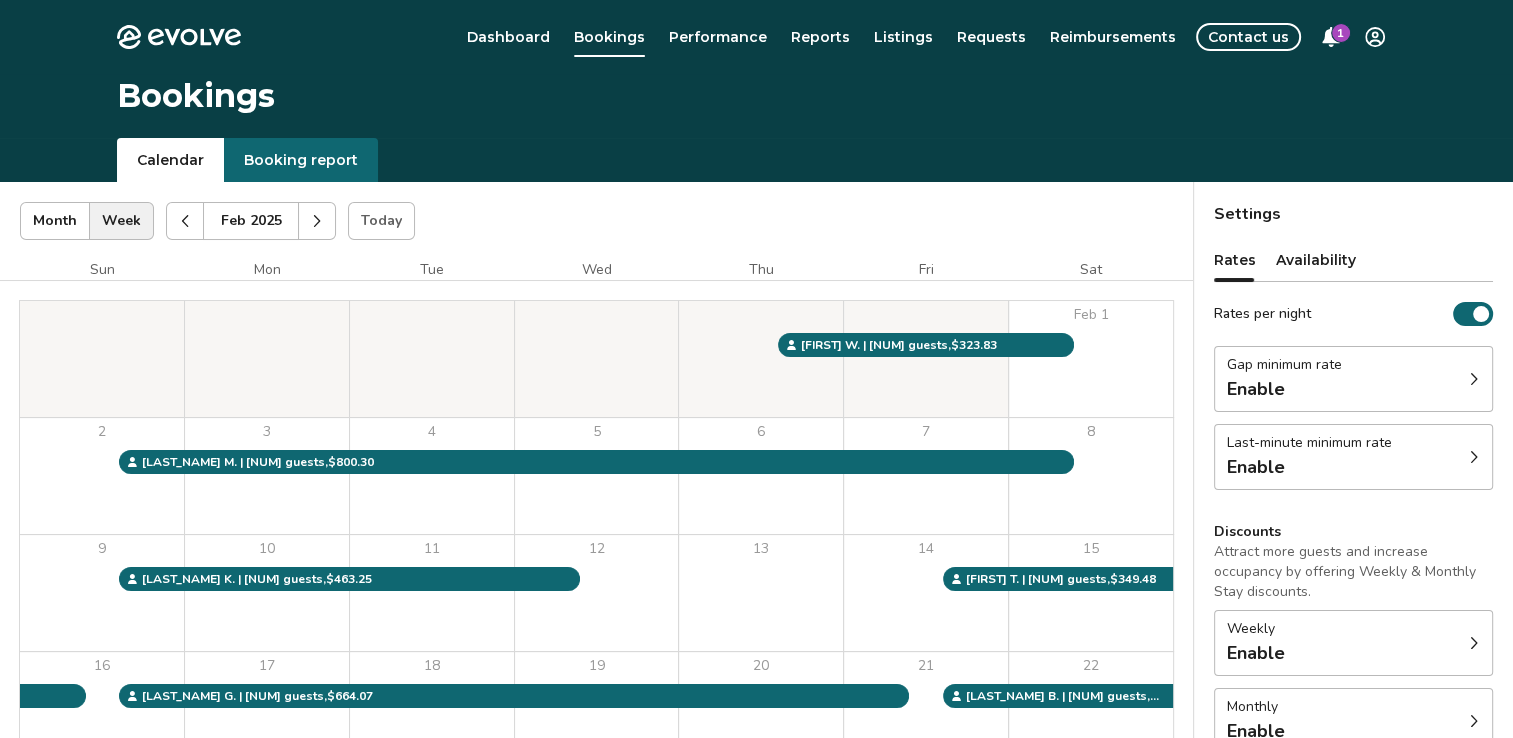 click 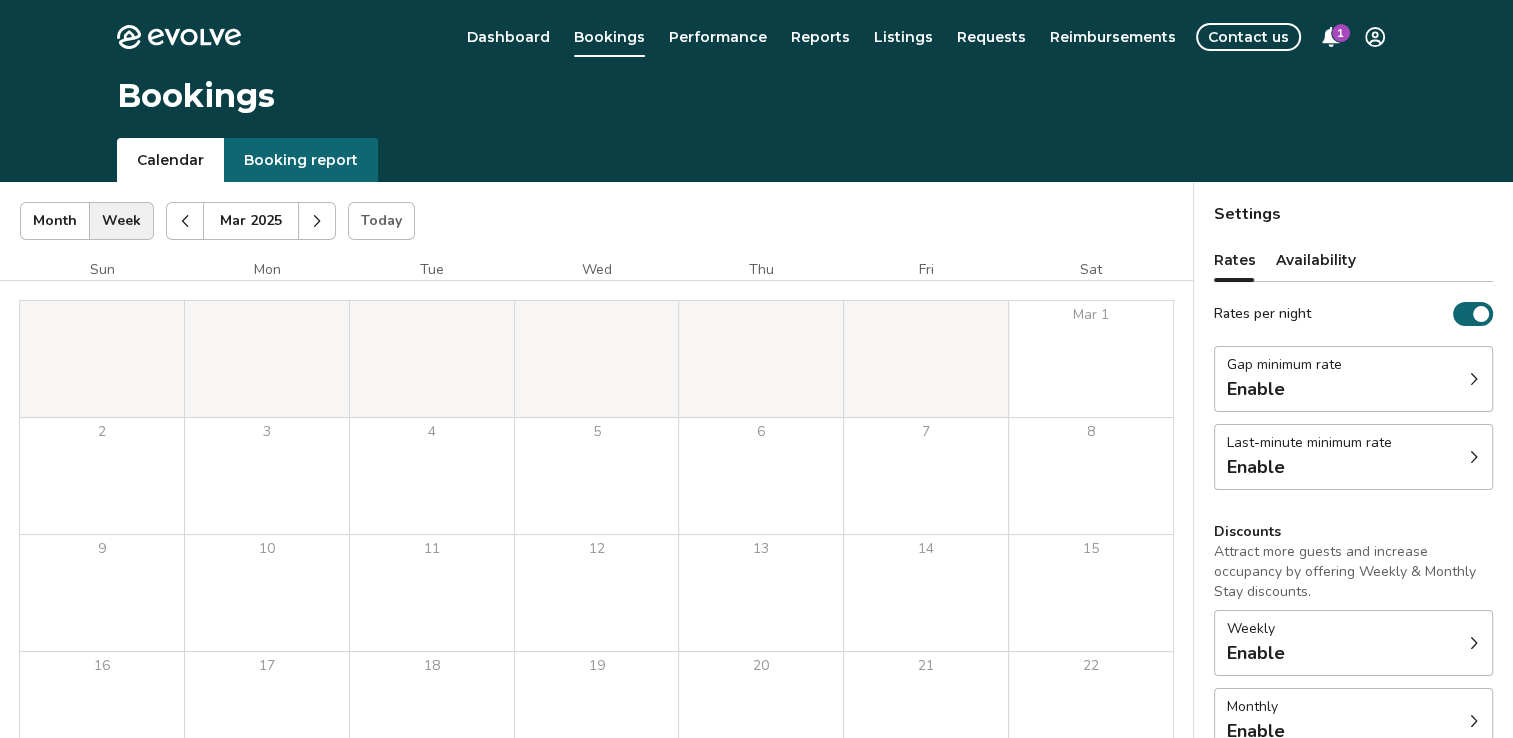 click 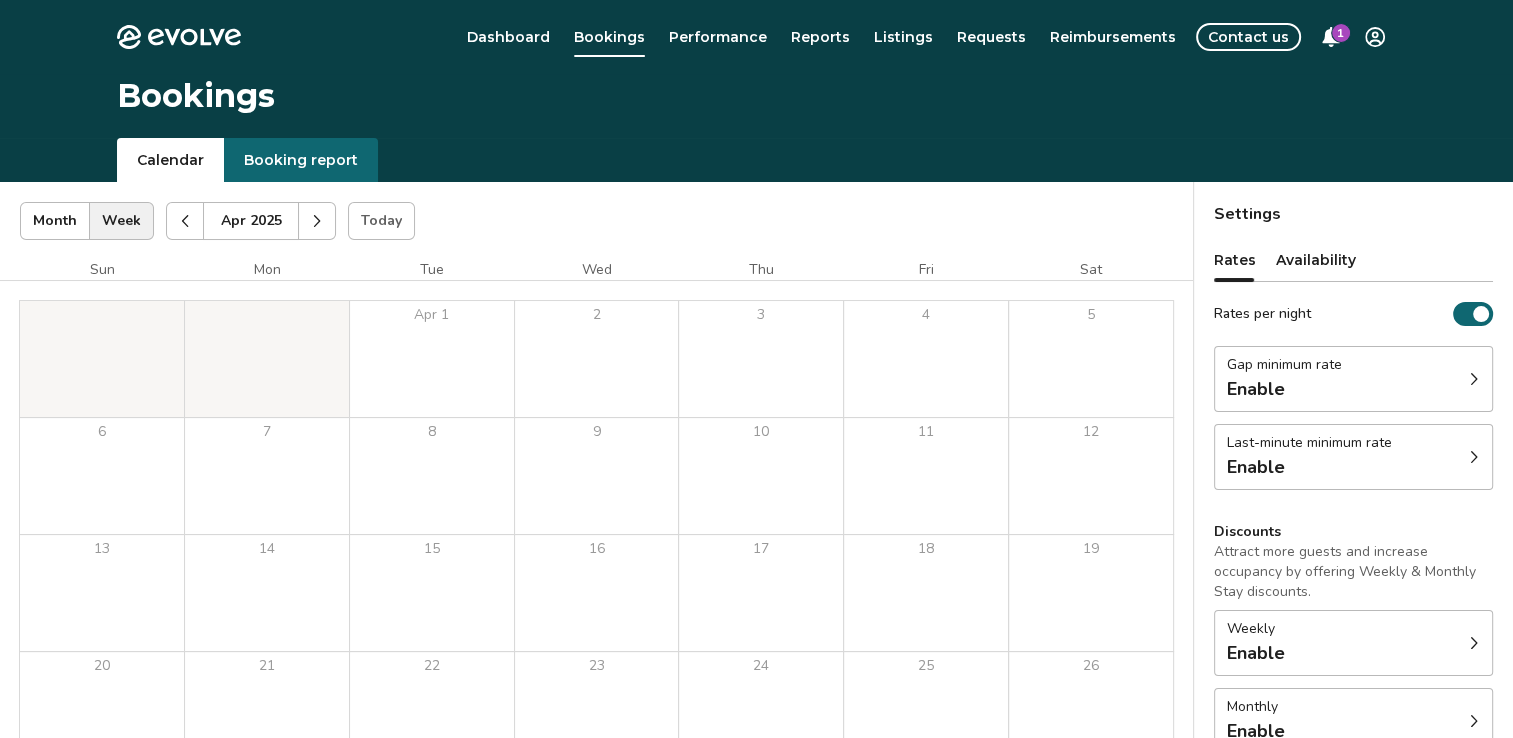 click 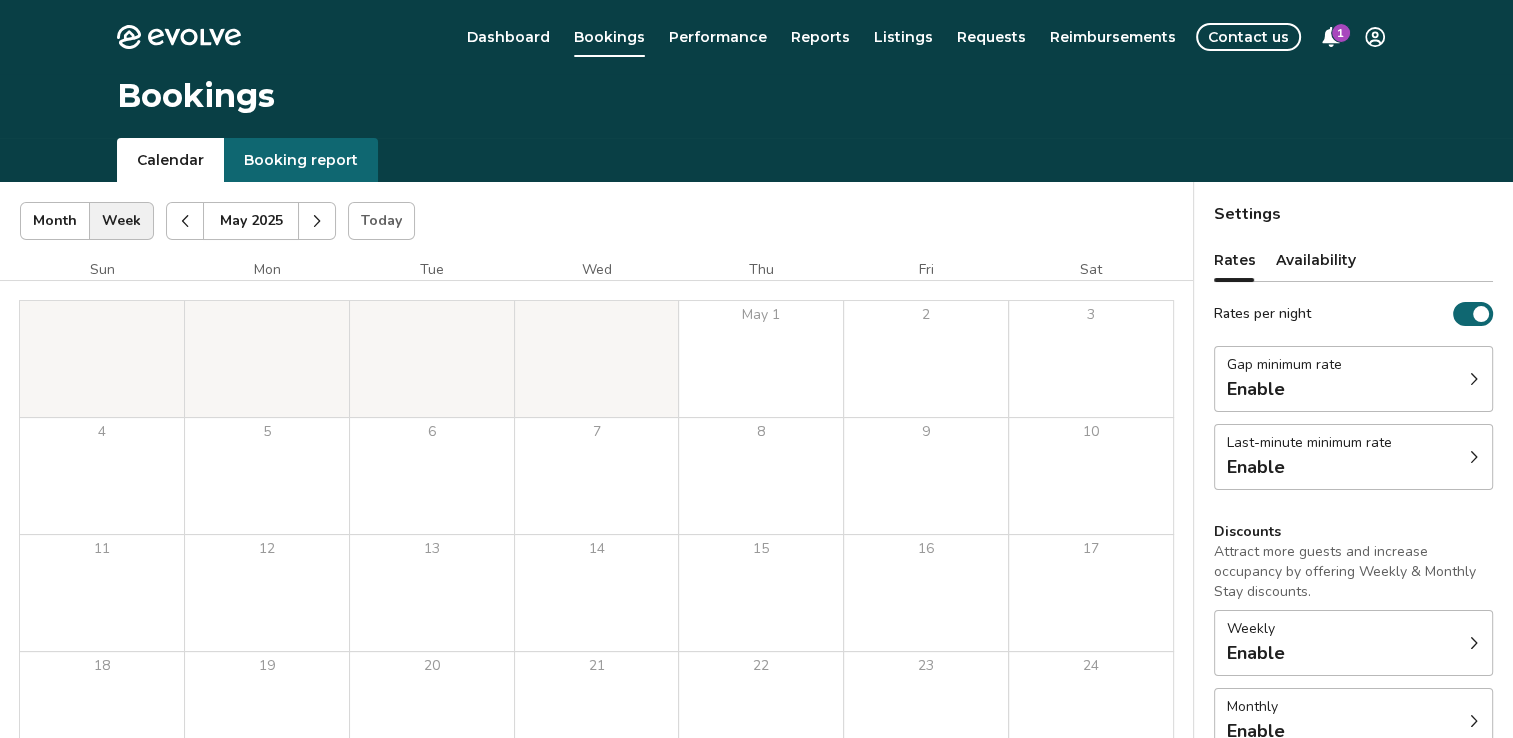 click 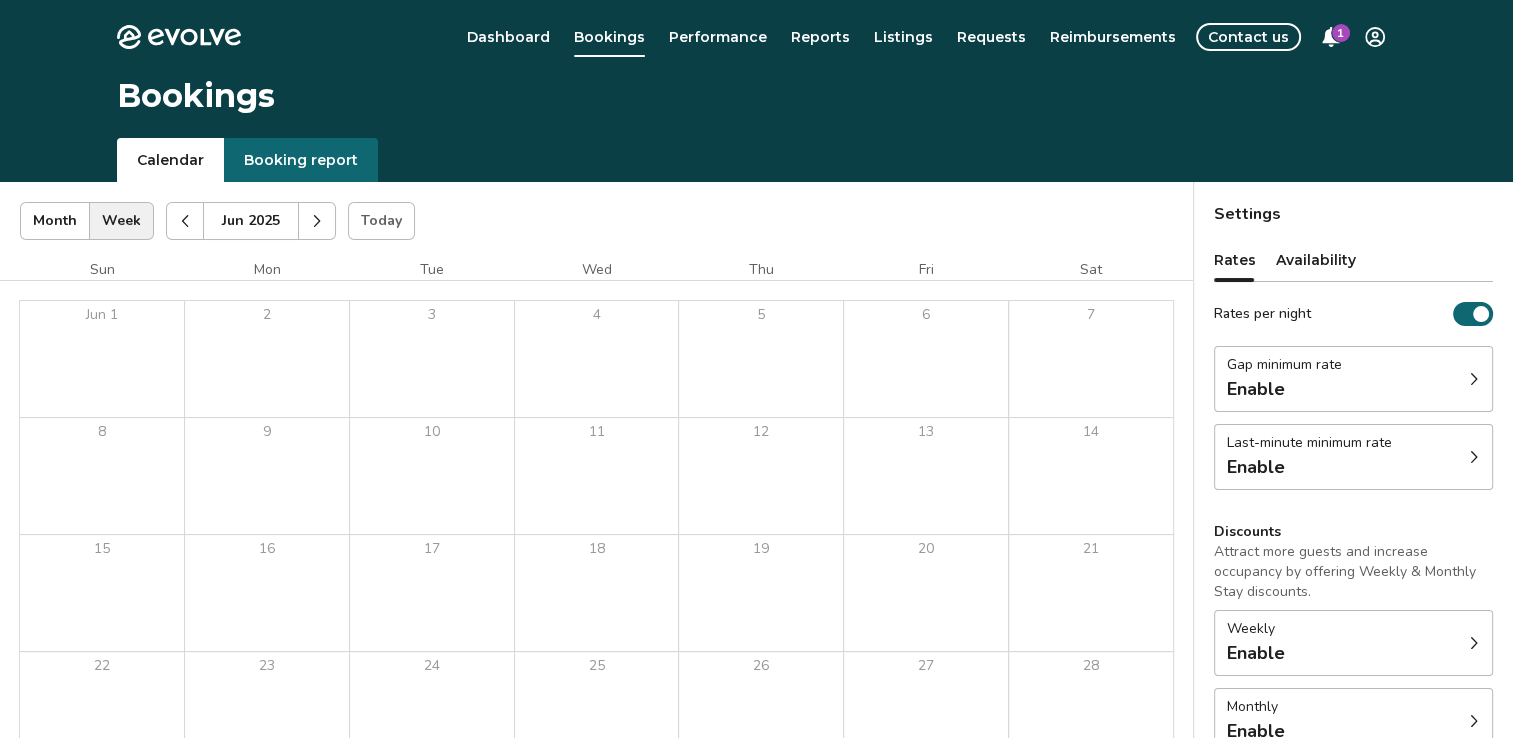 click 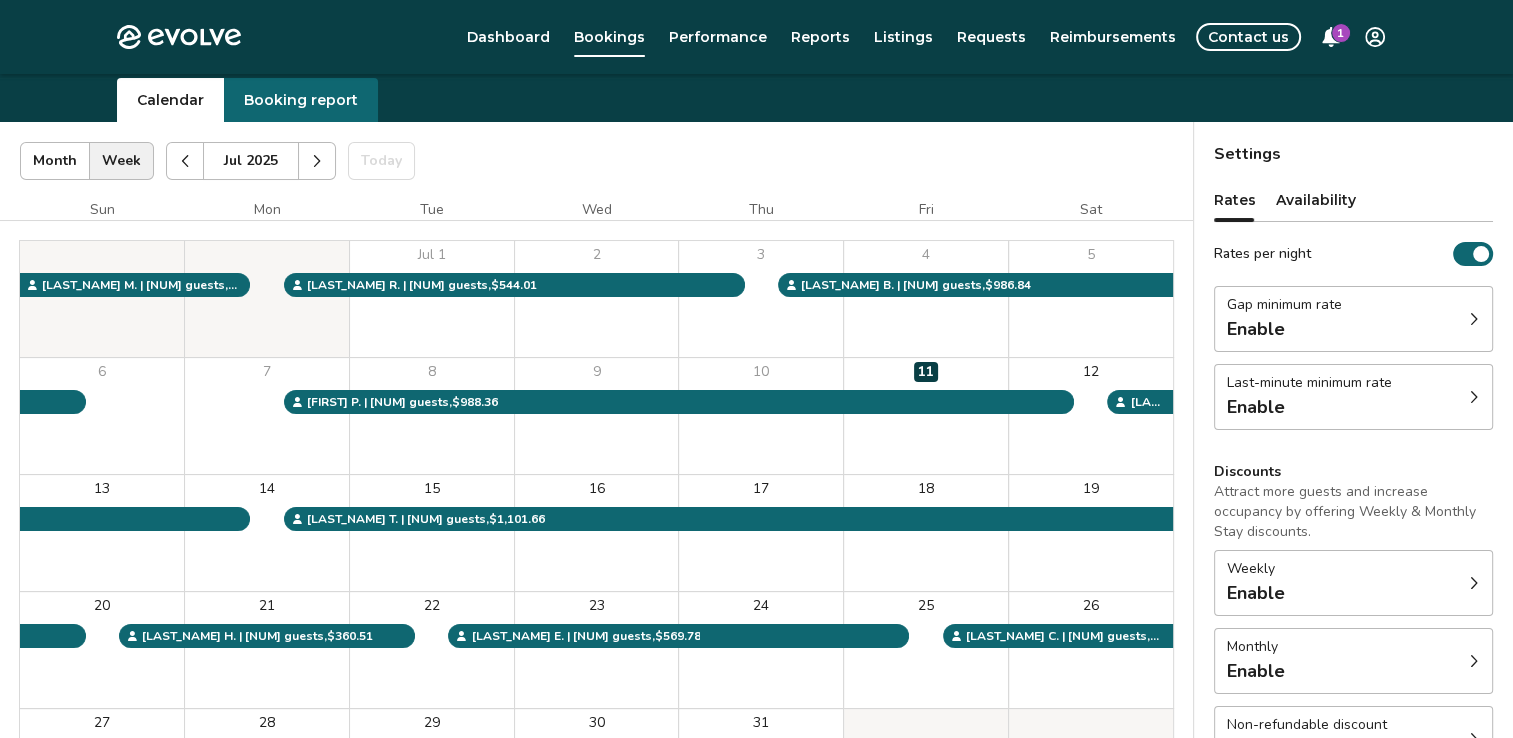 scroll, scrollTop: 0, scrollLeft: 0, axis: both 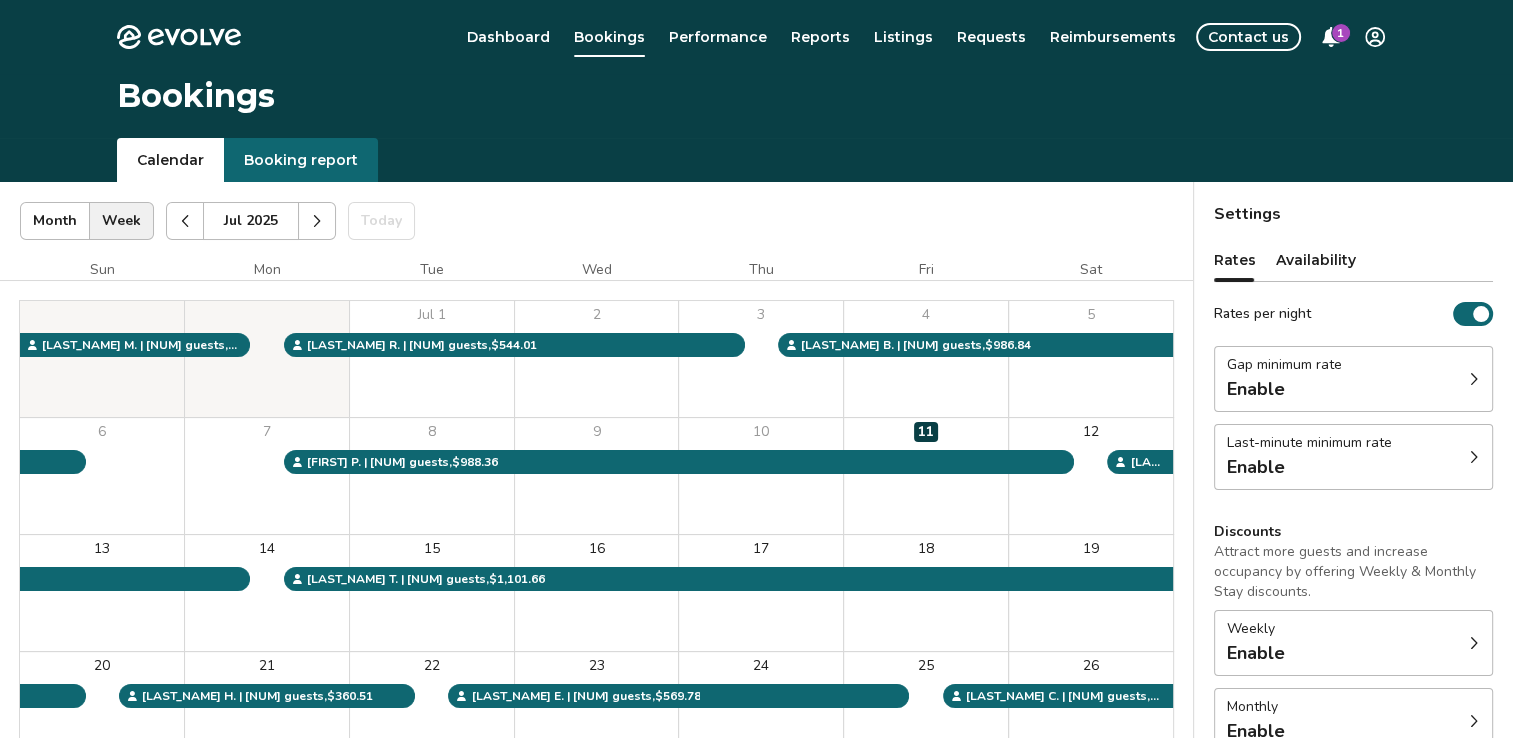 click 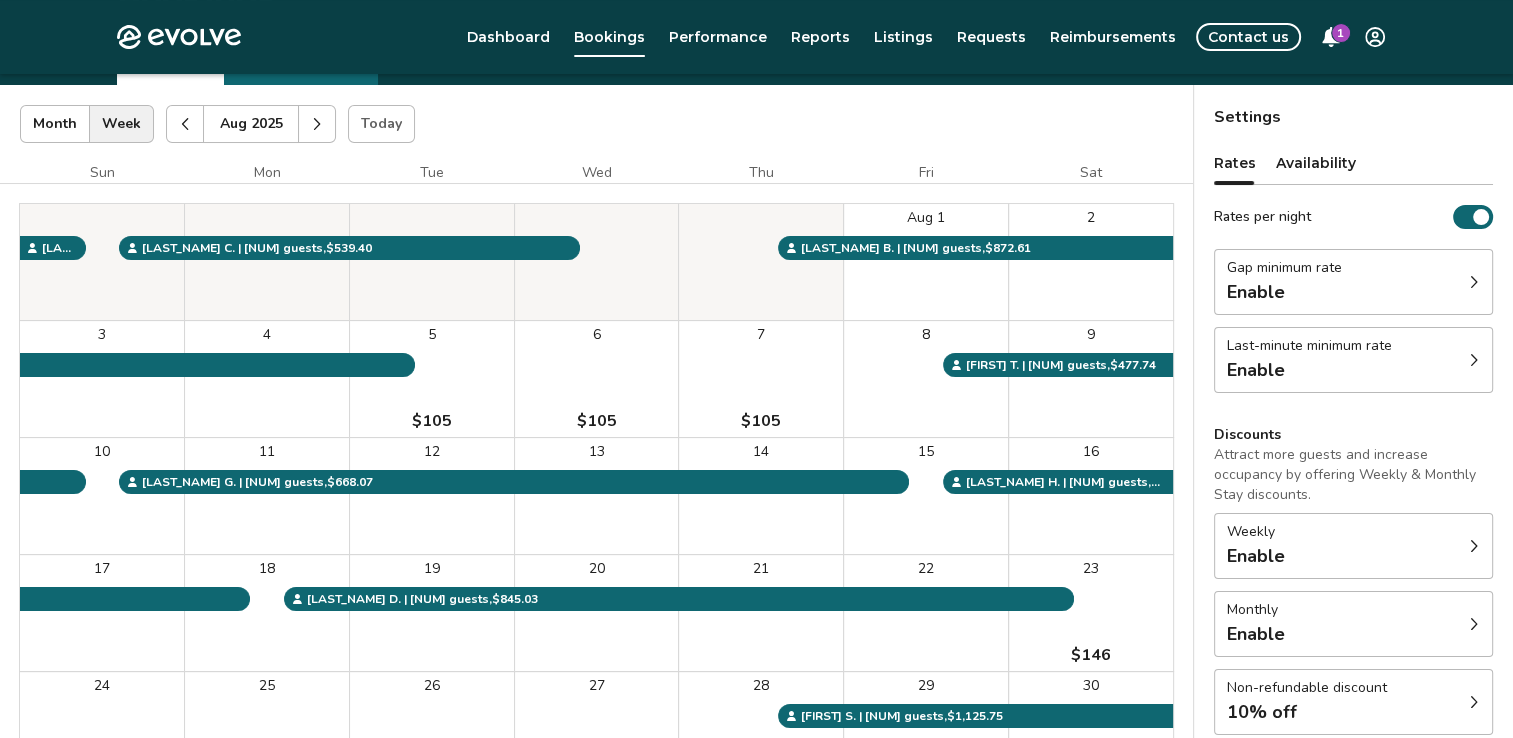 scroll, scrollTop: 0, scrollLeft: 0, axis: both 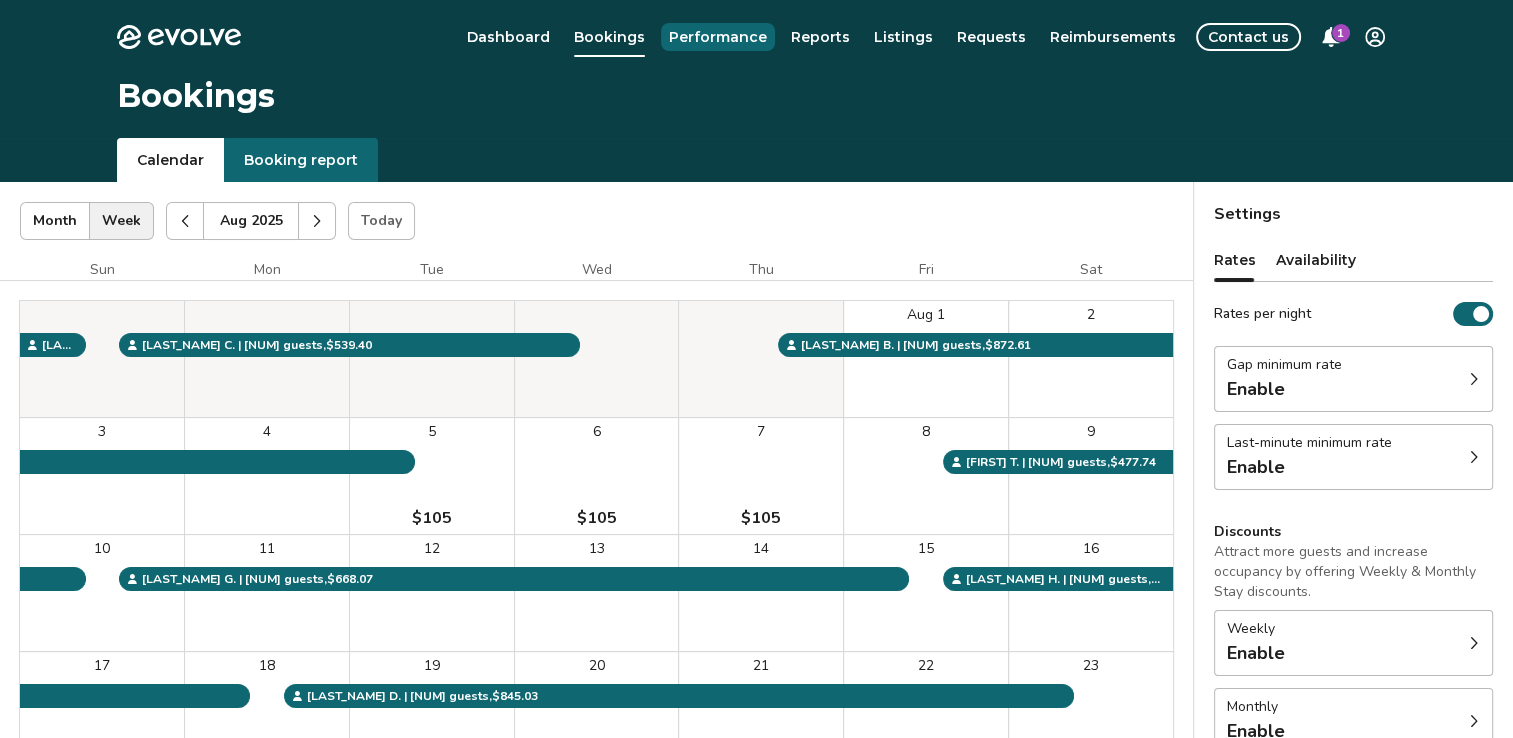 click on "Performance" at bounding box center (718, 37) 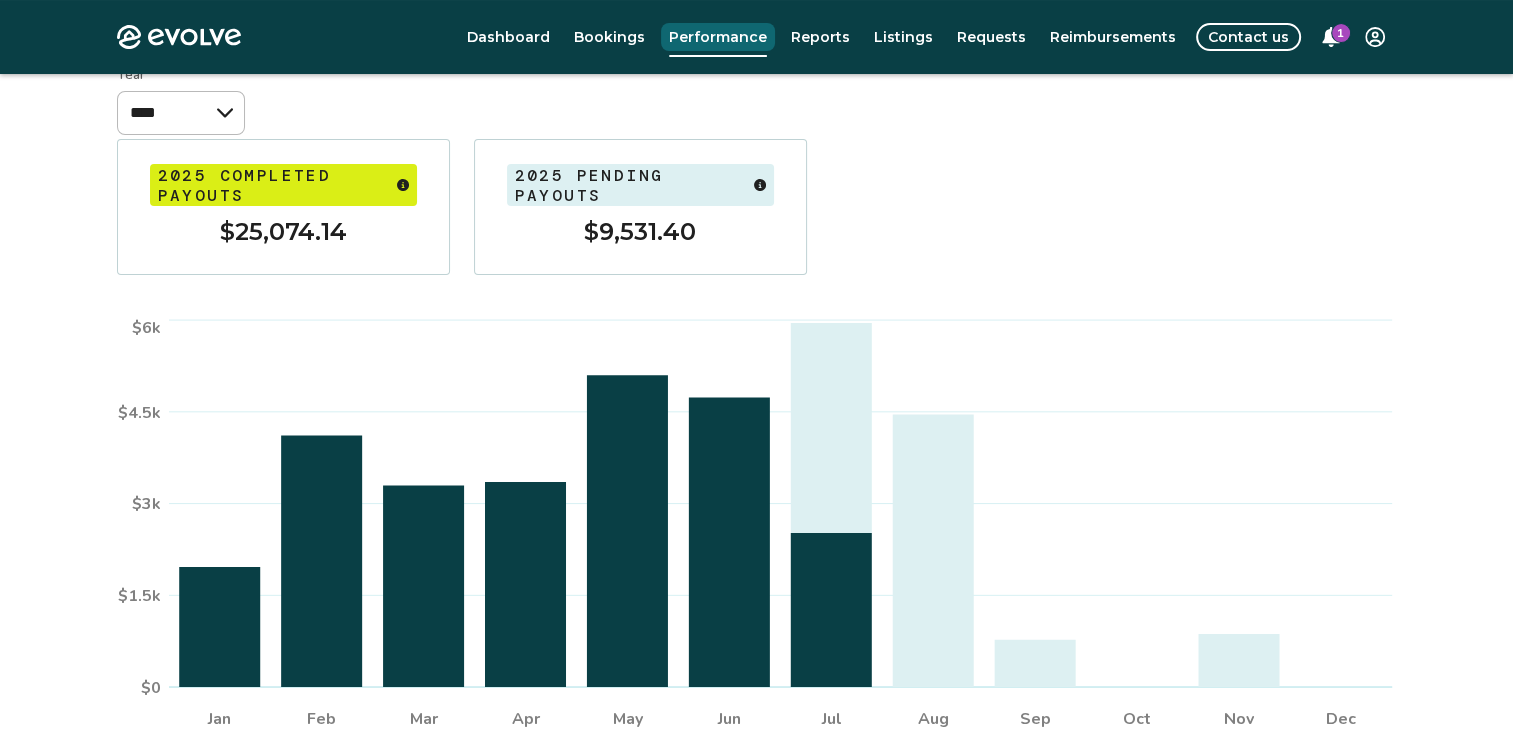 scroll, scrollTop: 194, scrollLeft: 0, axis: vertical 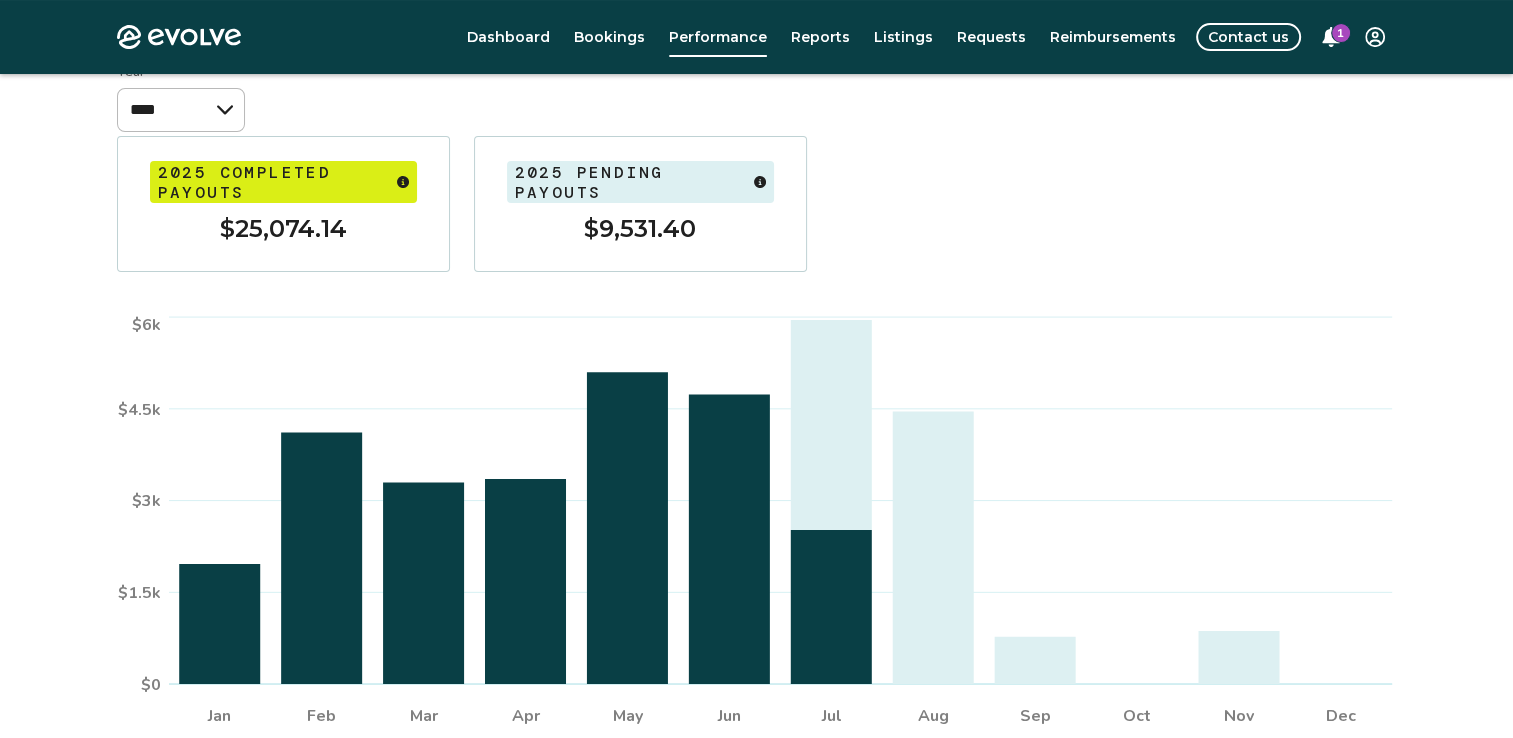 click on "1" at bounding box center [1341, 33] 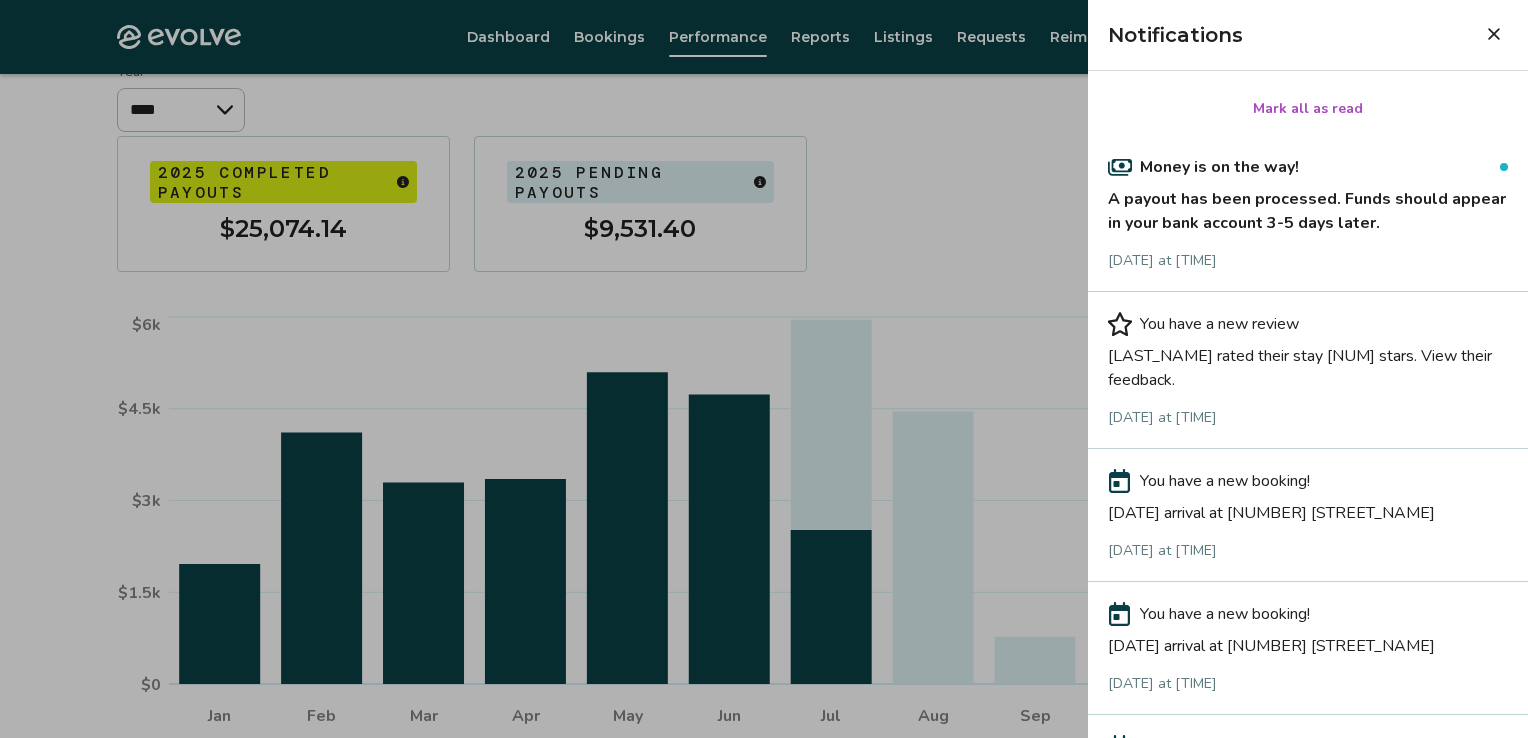 click on "[DATE] at [TIME]" at bounding box center (1308, 418) 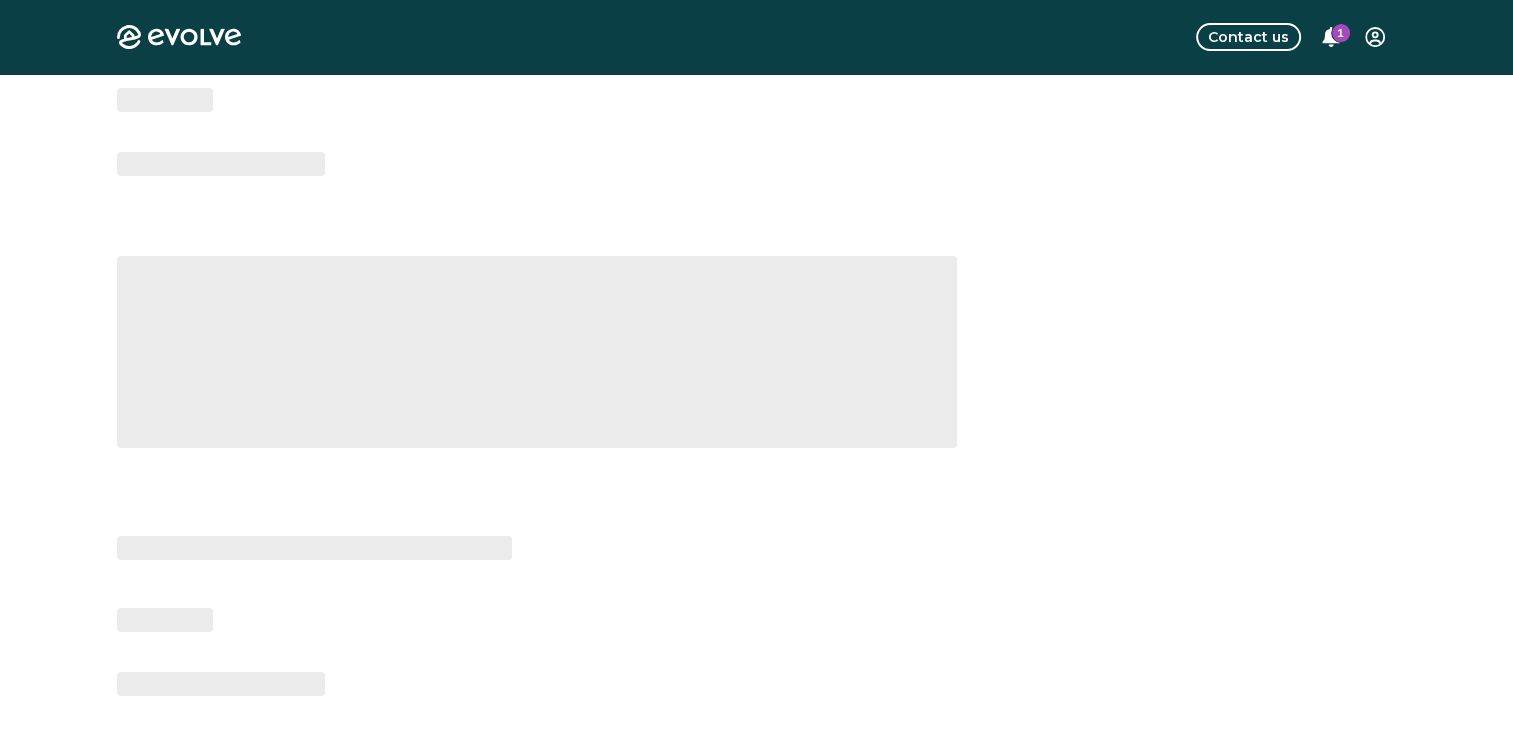 scroll, scrollTop: 0, scrollLeft: 0, axis: both 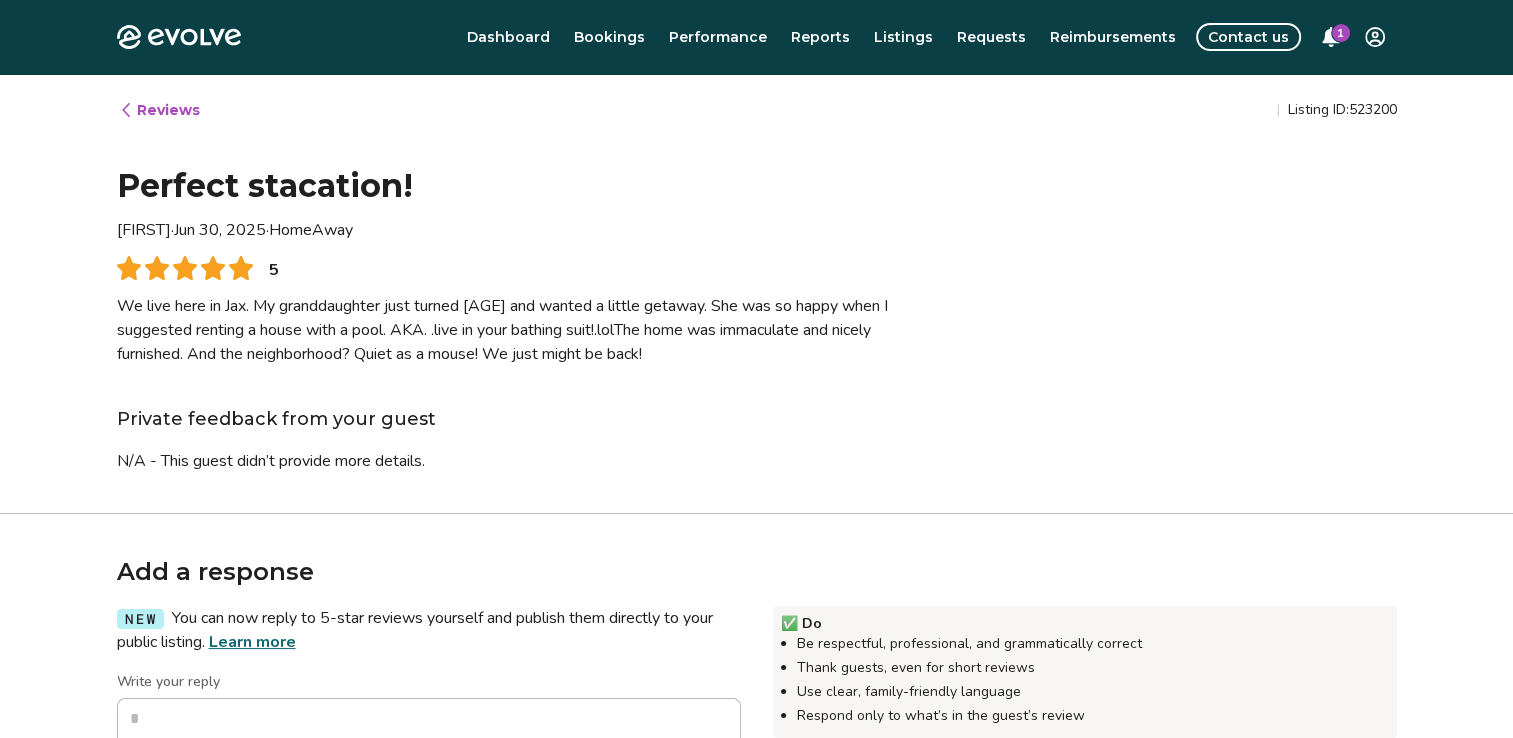 type on "*" 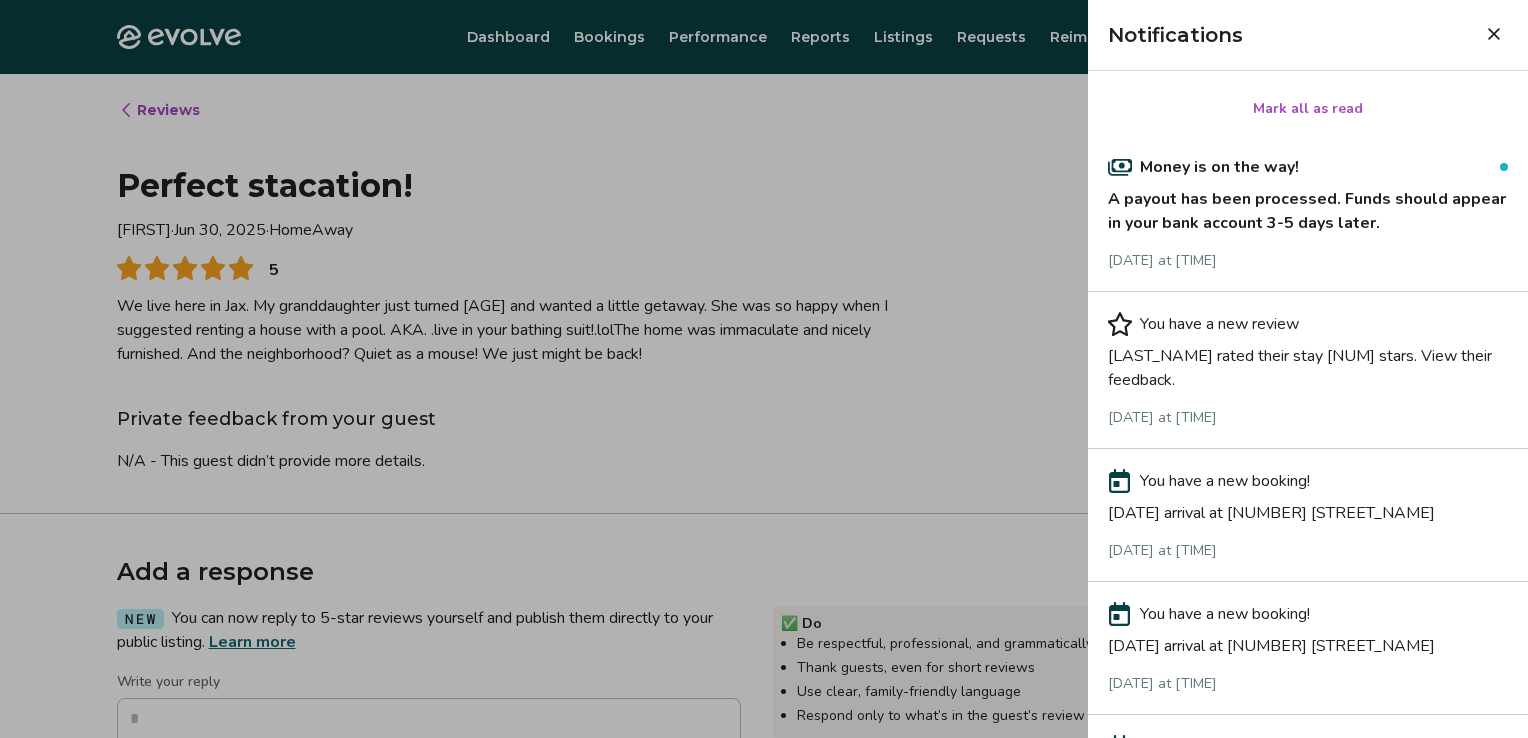 click on "Money is on the way!" at bounding box center [1308, 167] 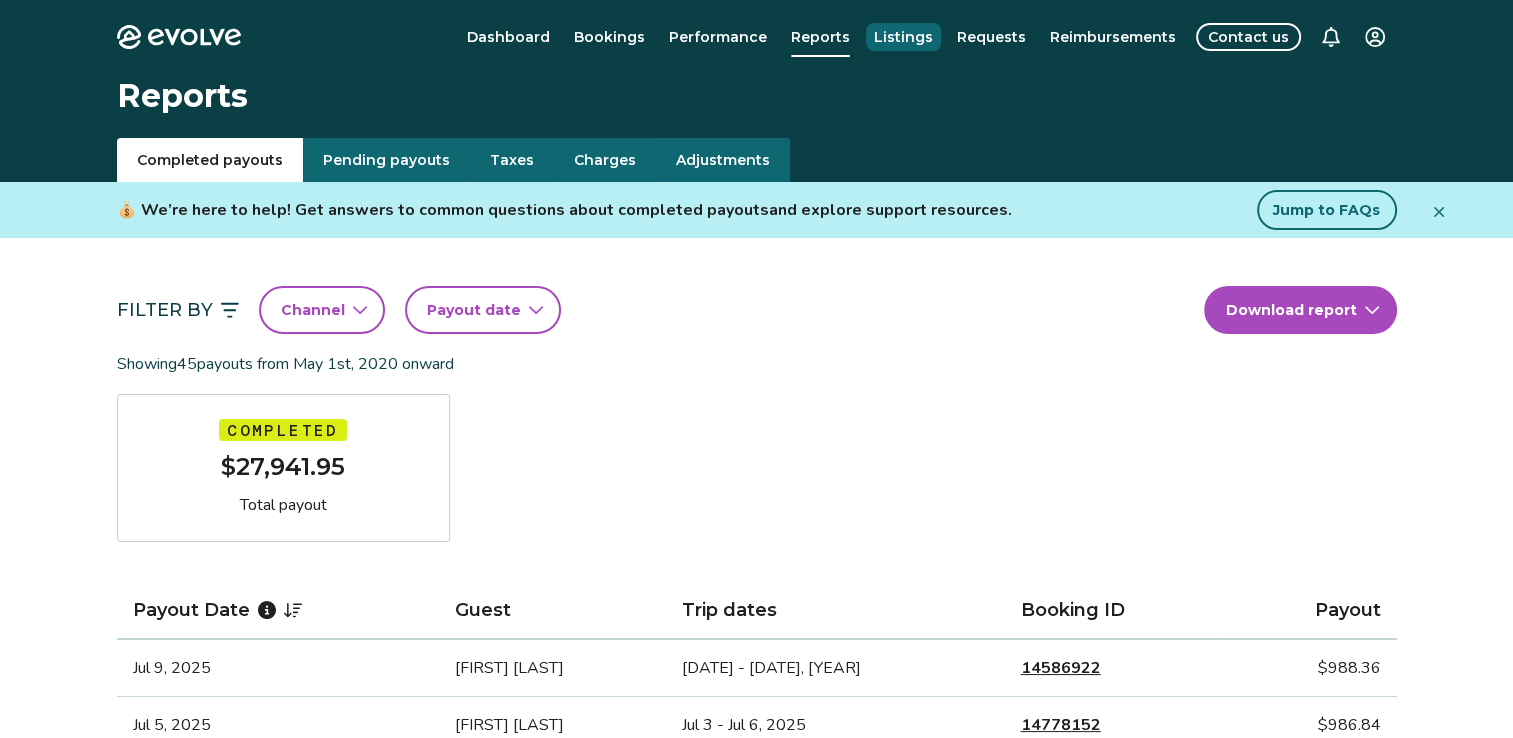 click on "Listings" at bounding box center (903, 37) 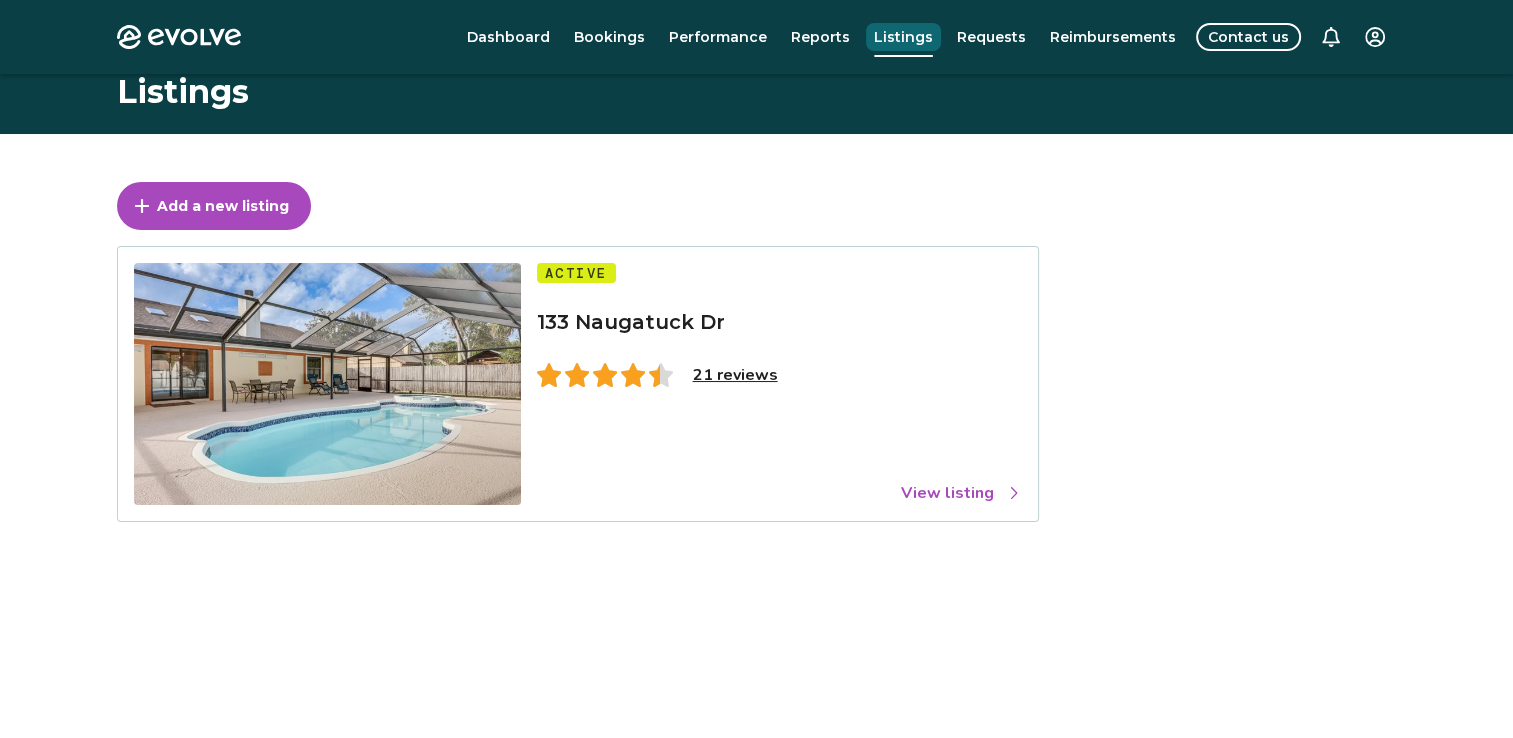 scroll, scrollTop: 2, scrollLeft: 0, axis: vertical 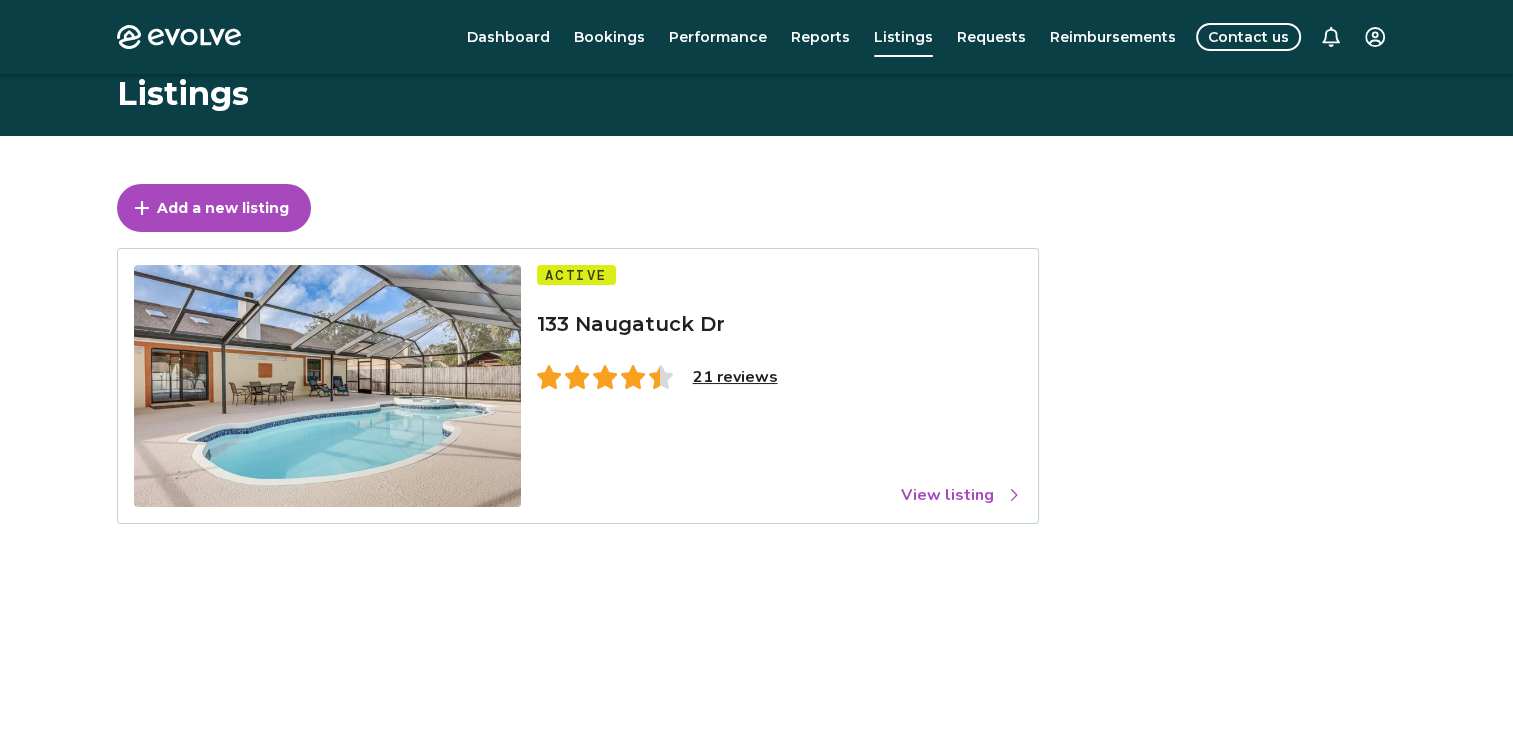 click on "21 reviews" at bounding box center (735, 377) 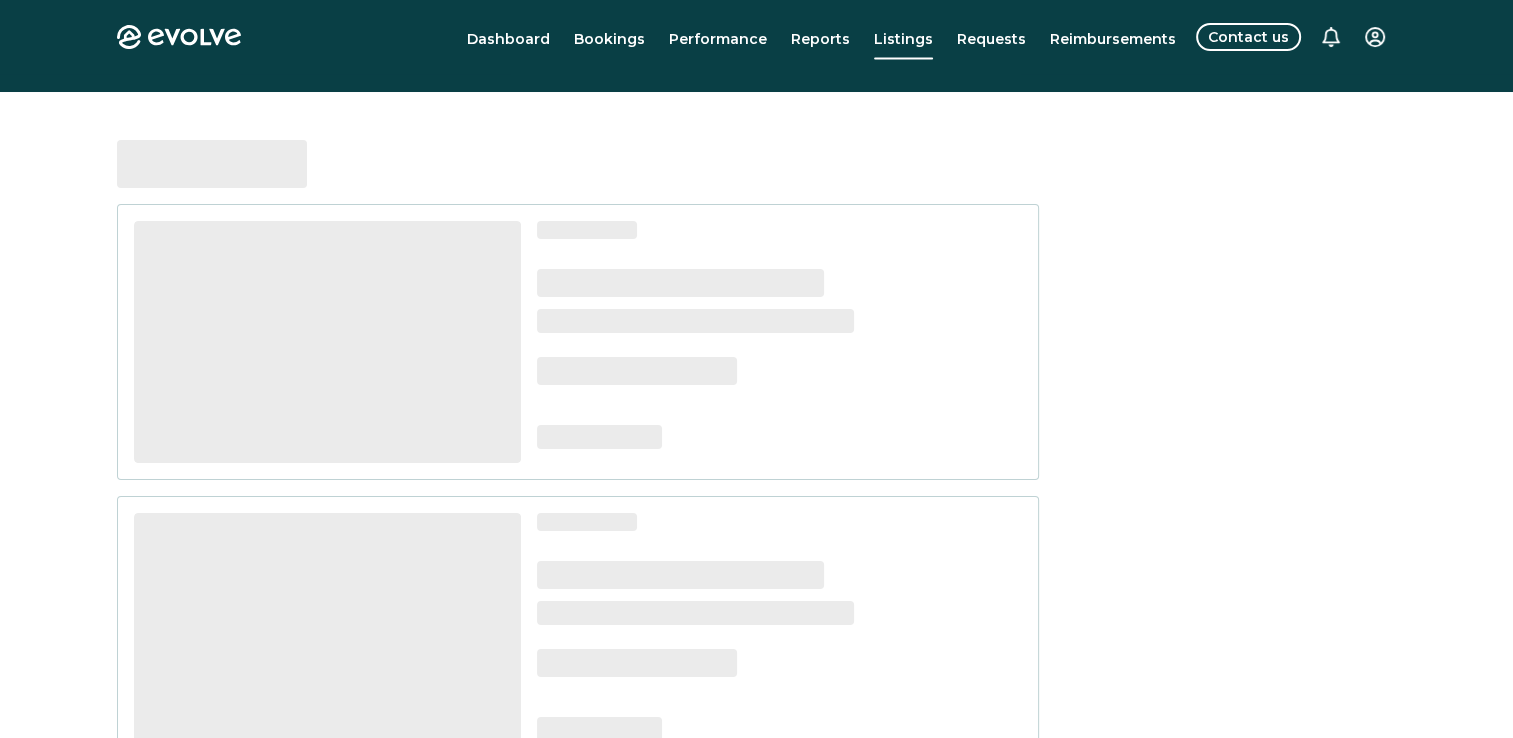scroll, scrollTop: 0, scrollLeft: 0, axis: both 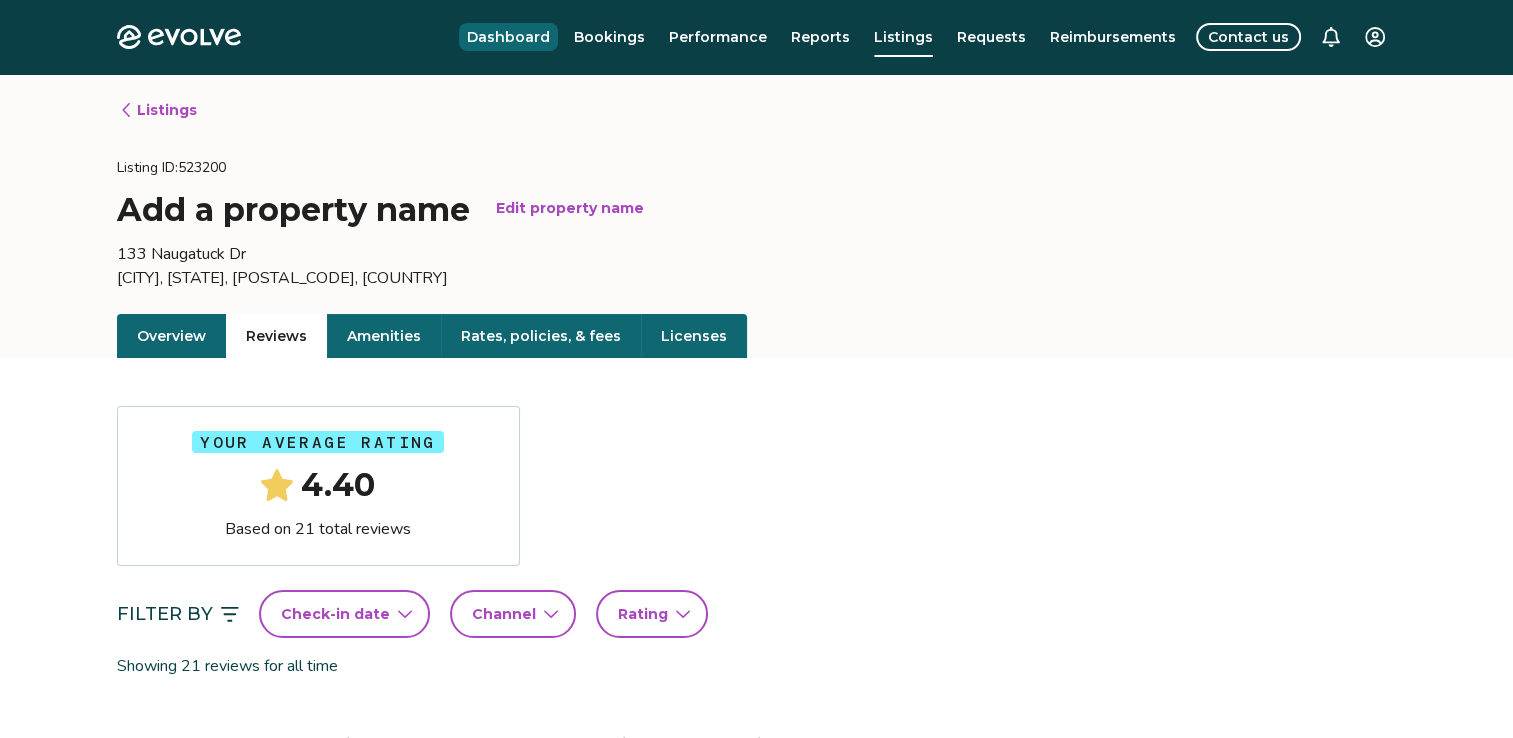 click on "Dashboard" at bounding box center (508, 37) 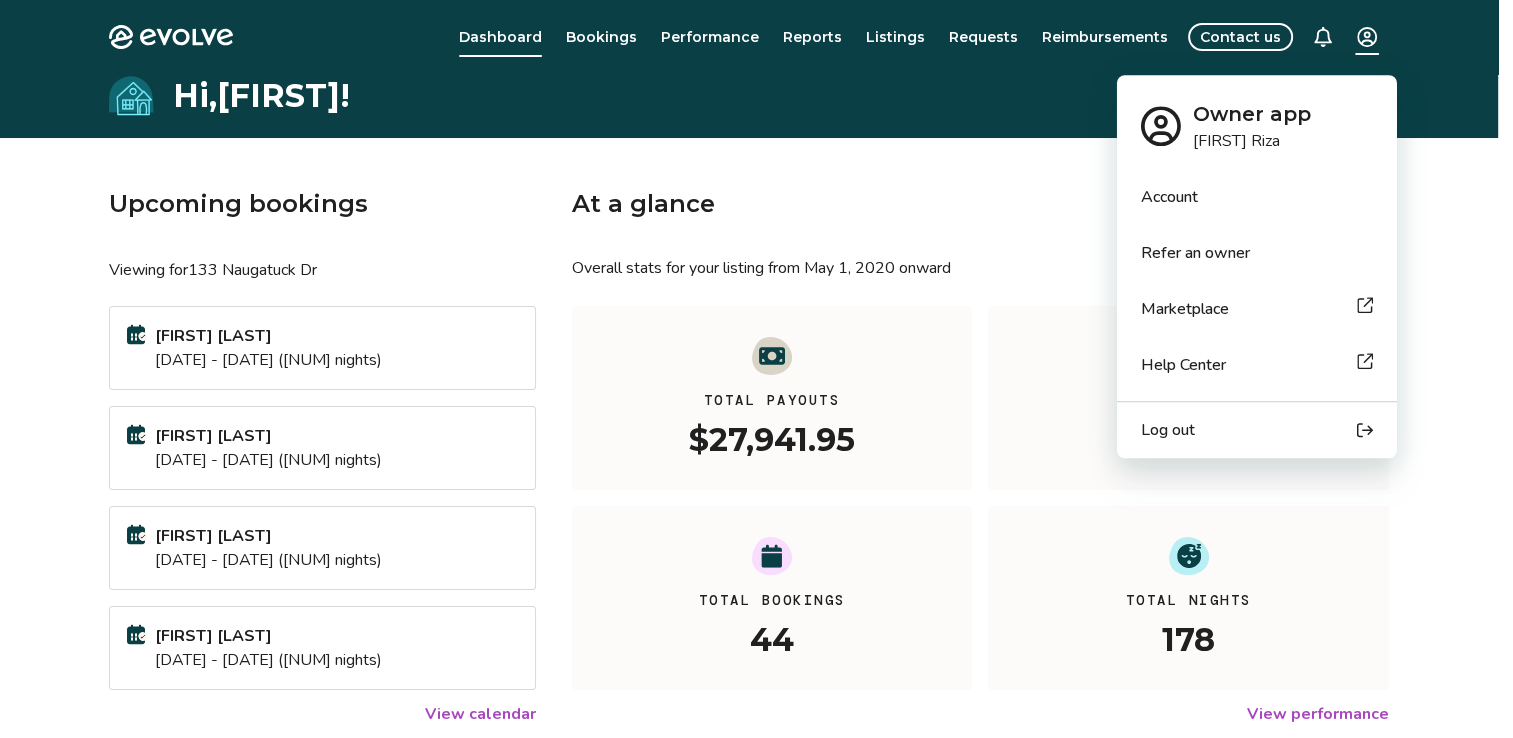 click on "Evolve Dashboard Bookings Performance Reports Listings Requests Reimbursements Contact us Hi, [FIRST] ! Upcoming bookings Viewing for 133 Naugatuck Dr Gabriela Torres Jul 12 - 14, 2025 (2 nights) Osman Tamer Jul 14 - 20, 2025 (6 nights) Sallie Haspel Jul 20 - 22, 2025 (2 nights) Linda Evans Jul 22 - 25, 2025 (3 nights) View calendar At a glance Overall stats for your listing from May 1, 2020 onward All YTD MTD Total Payouts $27,941.95 Average Rate $156.98 Total Bookings 44 Total Nights 178 View performance Looking for the booking site links to your listing? You can find these under the Listings overview © 2013-Present Evolve Vacation Rental Network Privacy Policy | Terms of Service $0 * Owner app Carmen Riza Account Refer an owner Marketplace Help Center Log out" at bounding box center [756, 517] 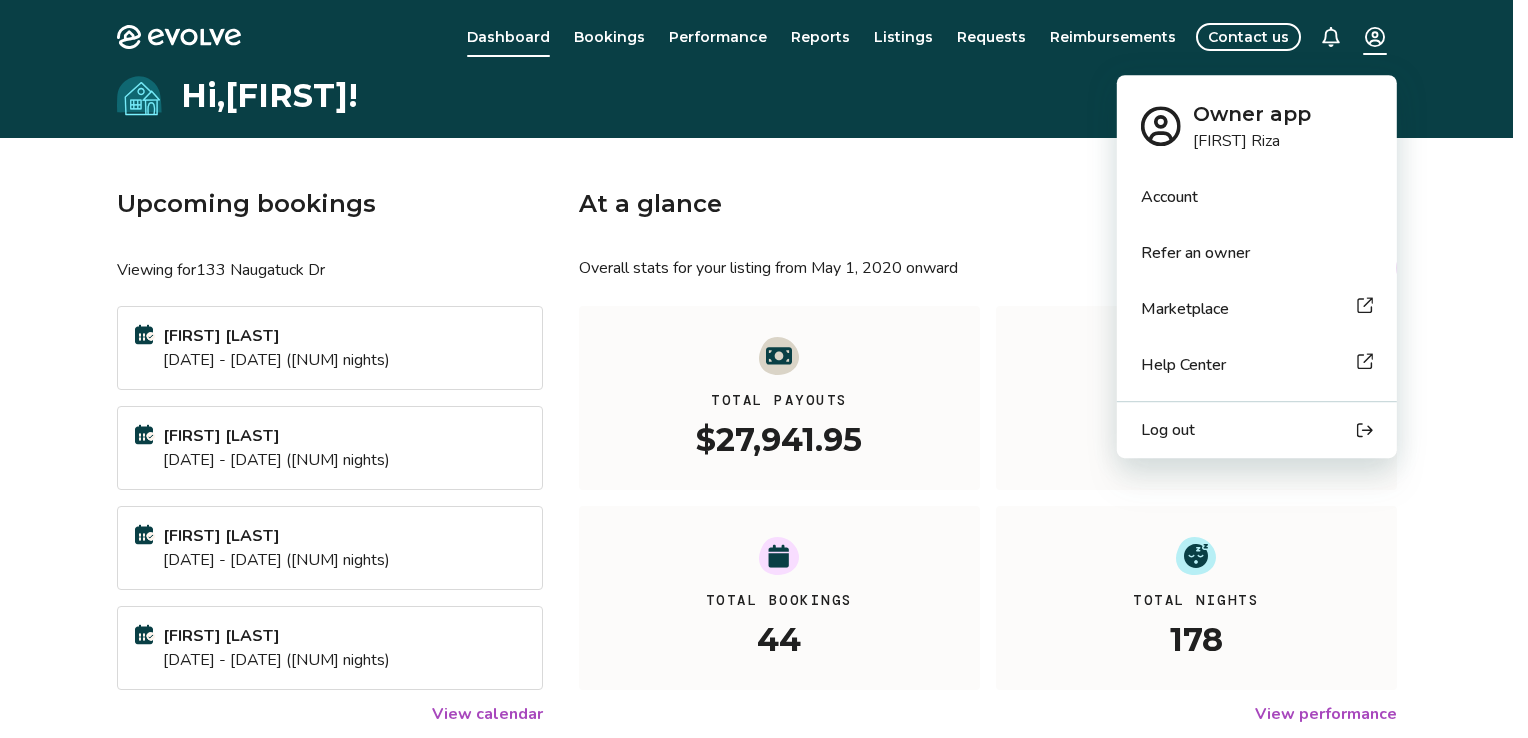 click on "Log out" at bounding box center [1168, 430] 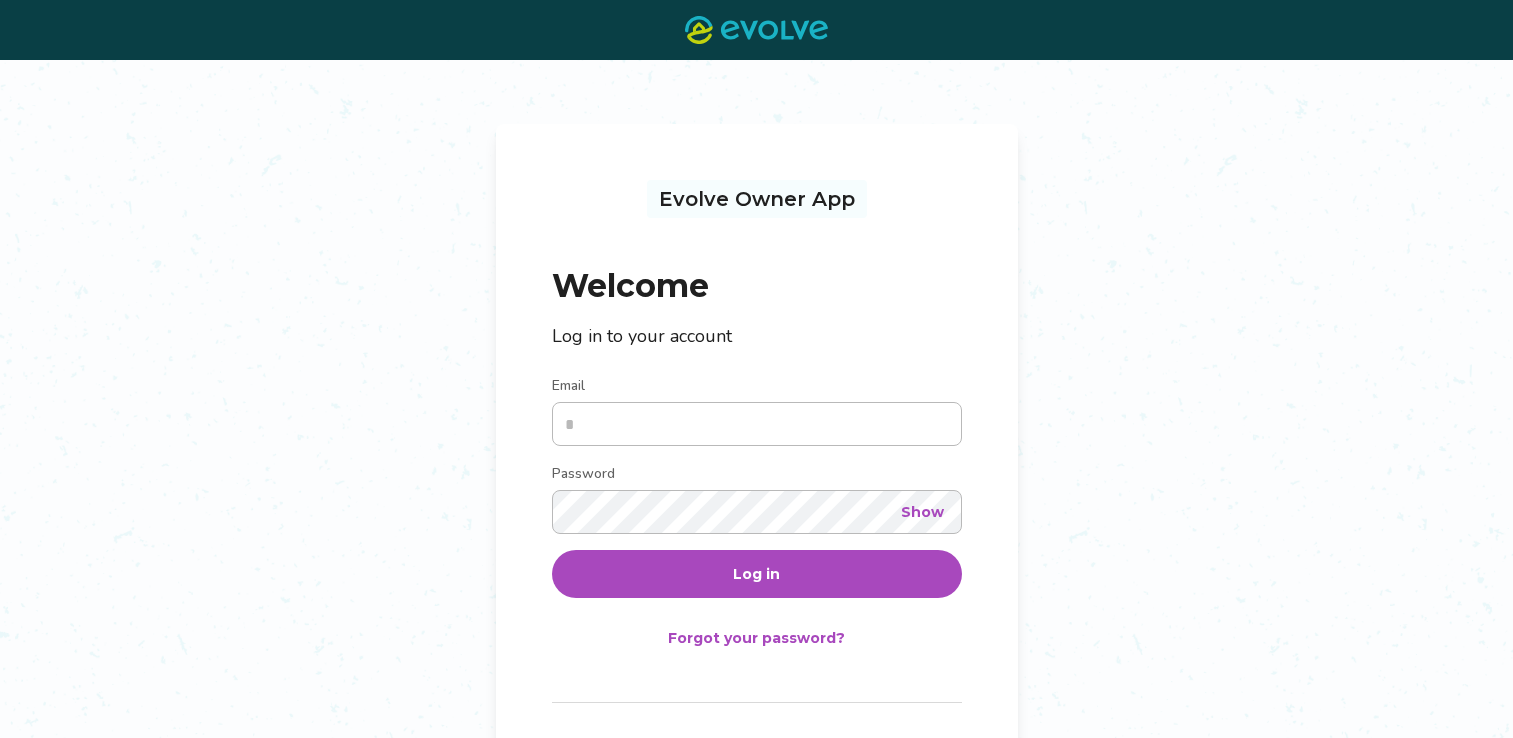 scroll, scrollTop: 0, scrollLeft: 0, axis: both 